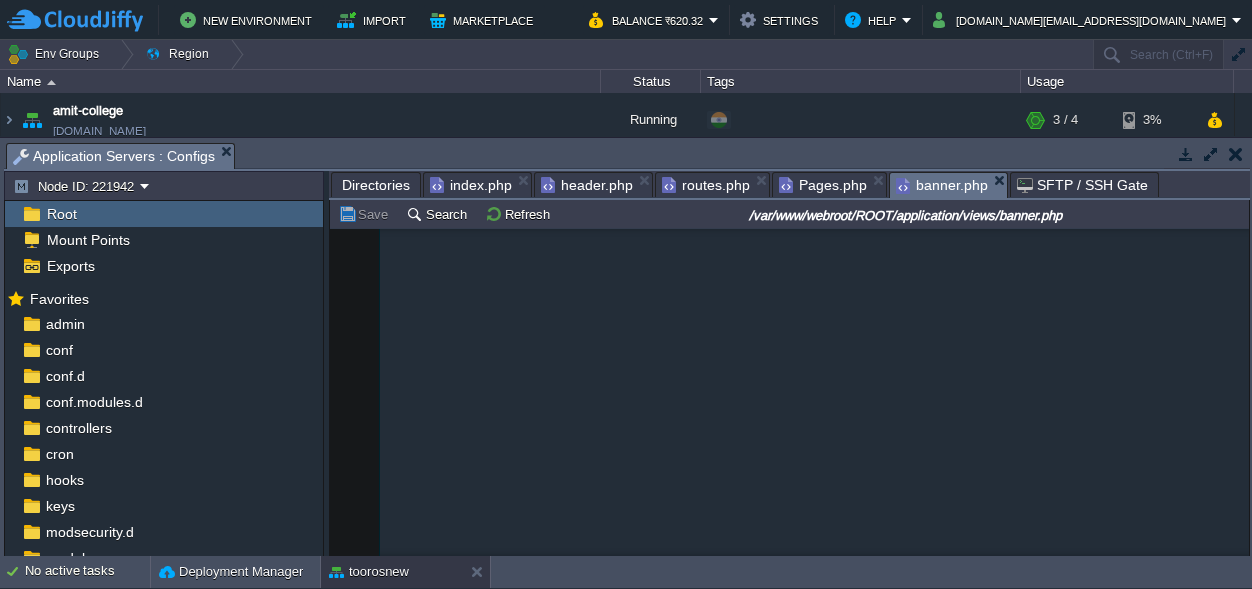 scroll, scrollTop: 0, scrollLeft: 0, axis: both 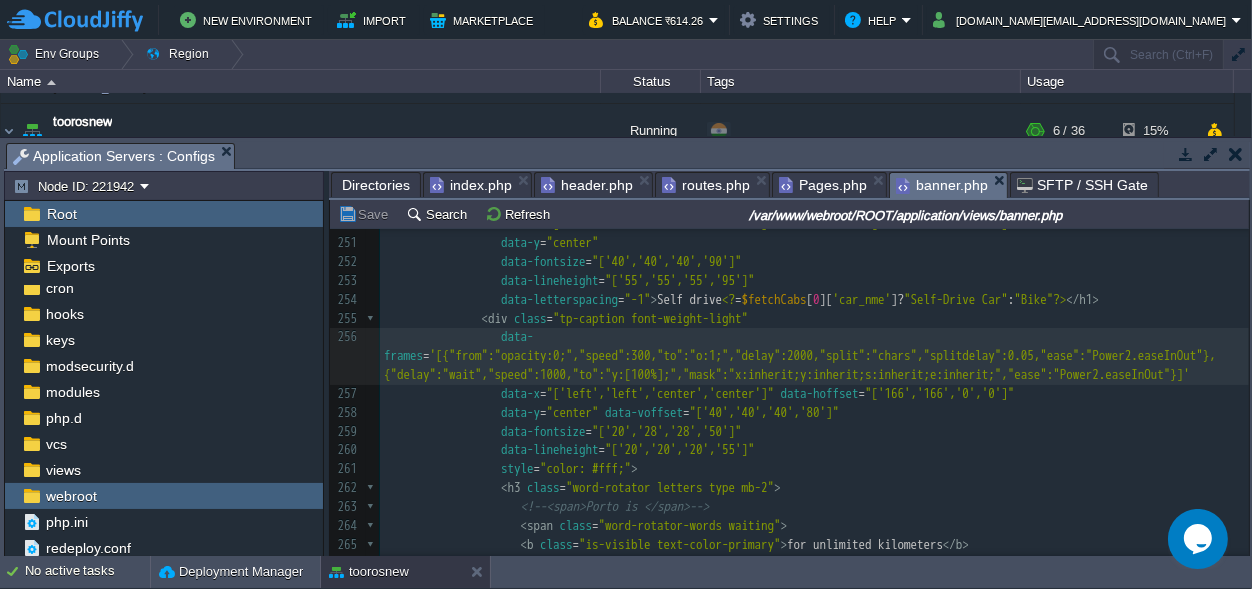 click on "Pages.php" at bounding box center [823, 185] 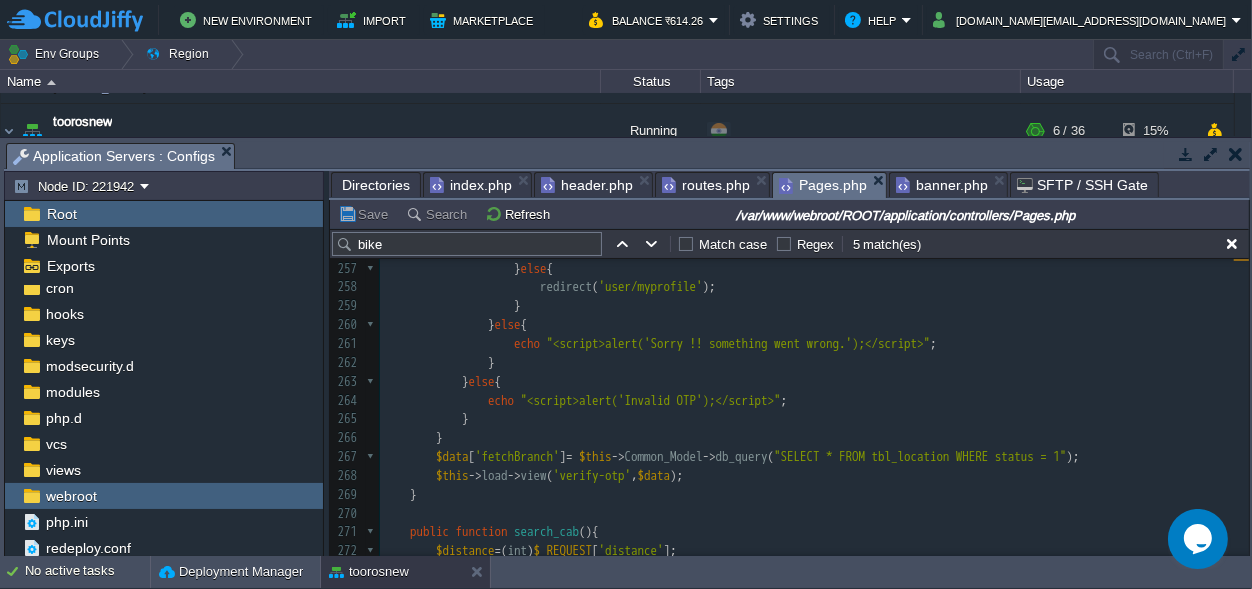 click on "routes.php" at bounding box center (706, 185) 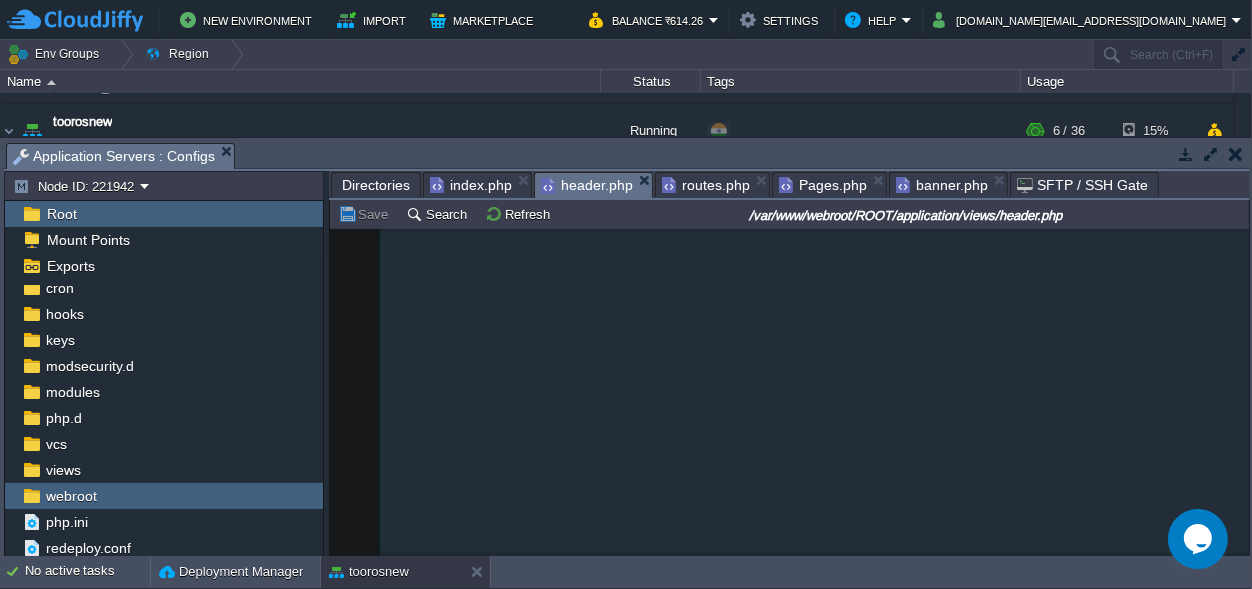 scroll, scrollTop: 7, scrollLeft: 0, axis: vertical 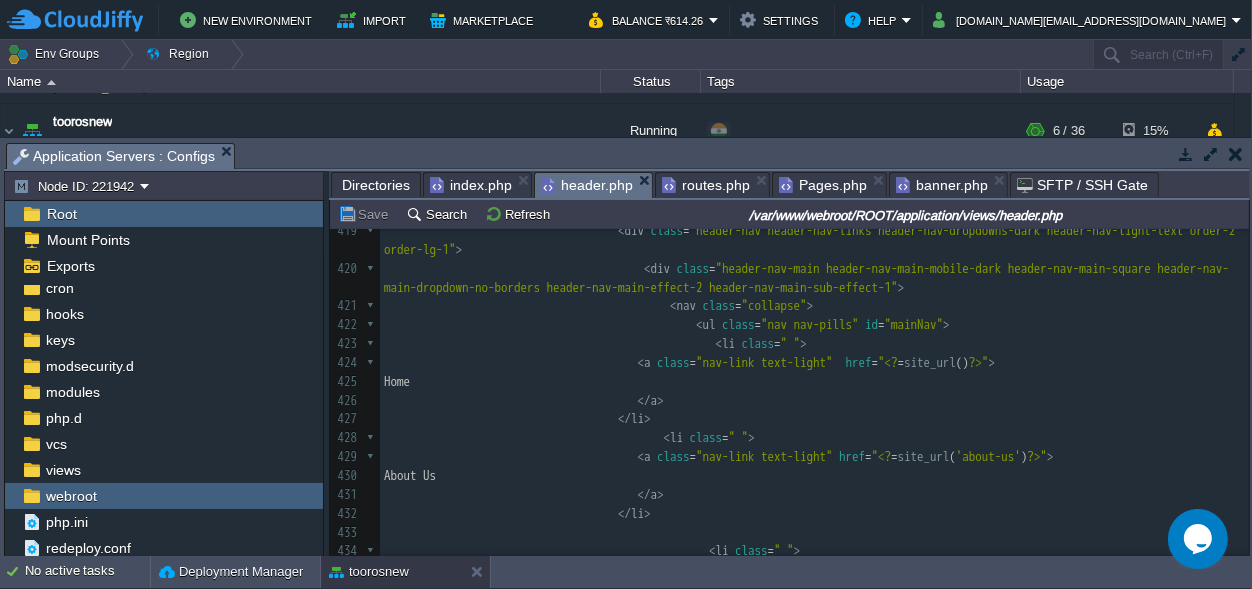 click on "header.php" at bounding box center [587, 185] 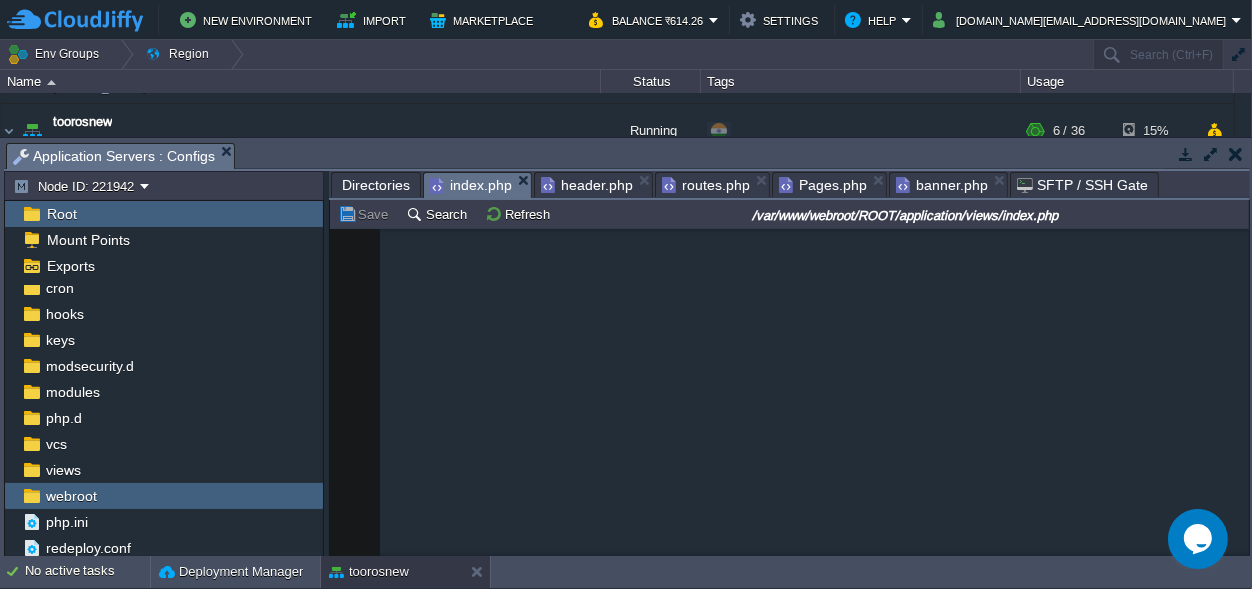 scroll, scrollTop: 7, scrollLeft: 0, axis: vertical 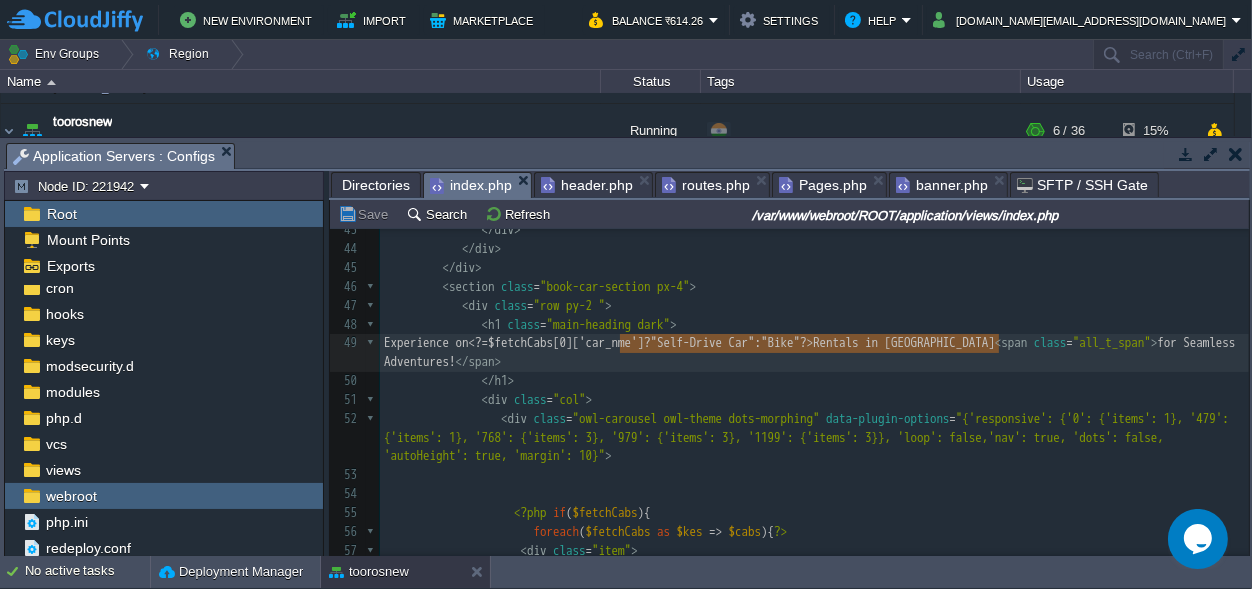 click on "index.php" at bounding box center (471, 185) 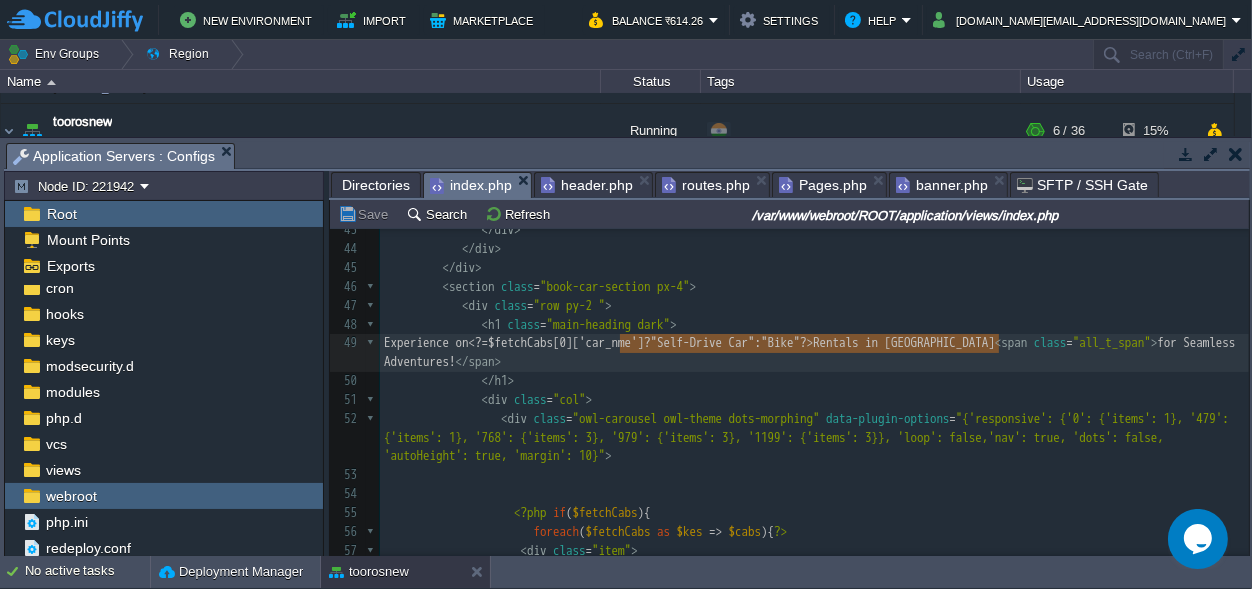 click at bounding box center [1236, 154] 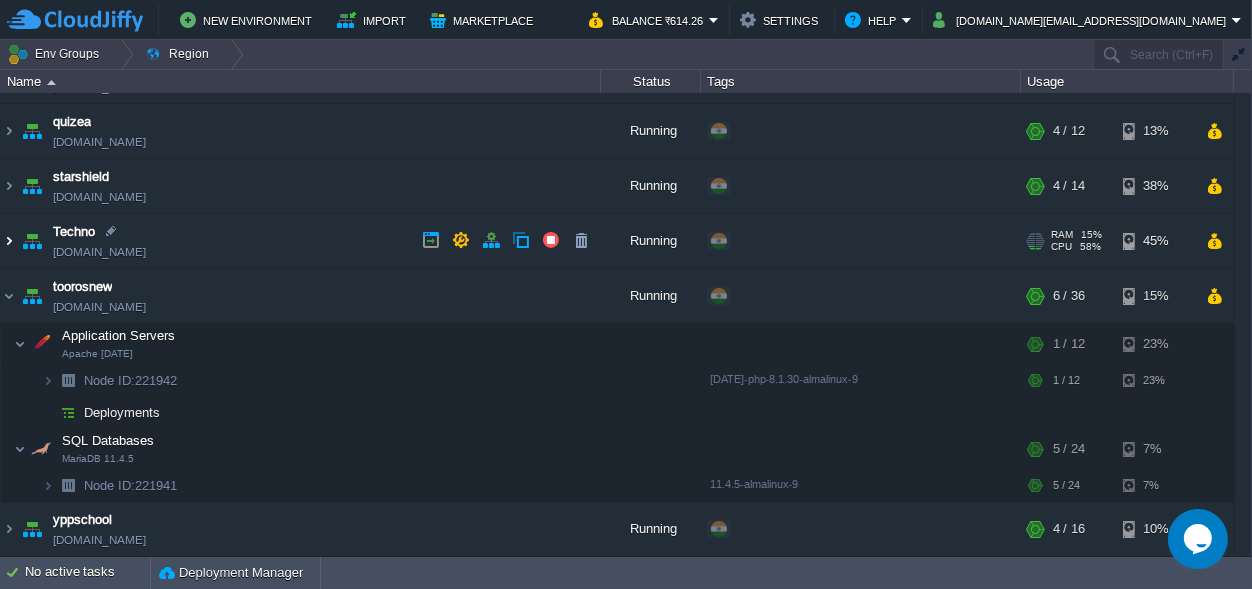 click at bounding box center [9, 241] 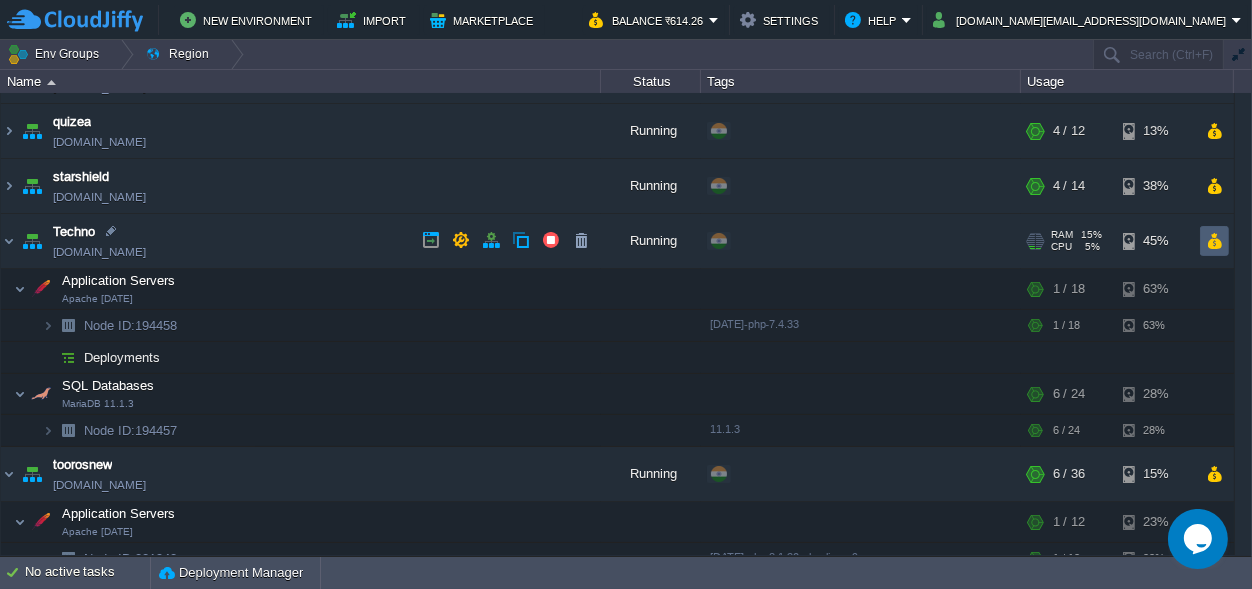 click at bounding box center (1214, 241) 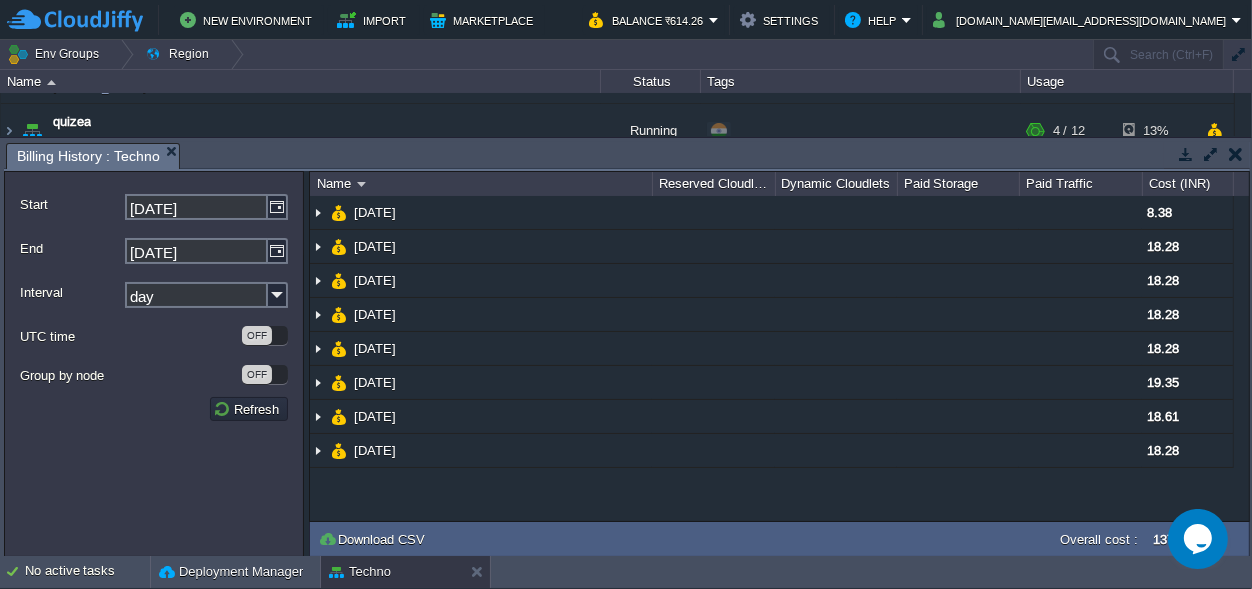 click at bounding box center [1236, 154] 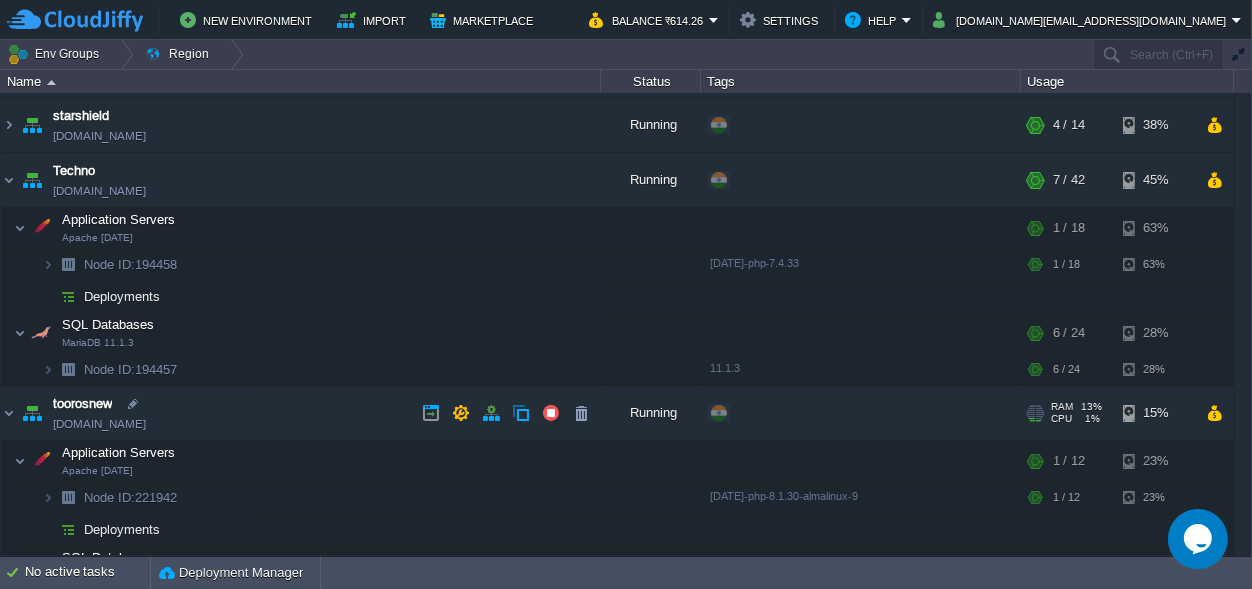 scroll, scrollTop: 358, scrollLeft: 0, axis: vertical 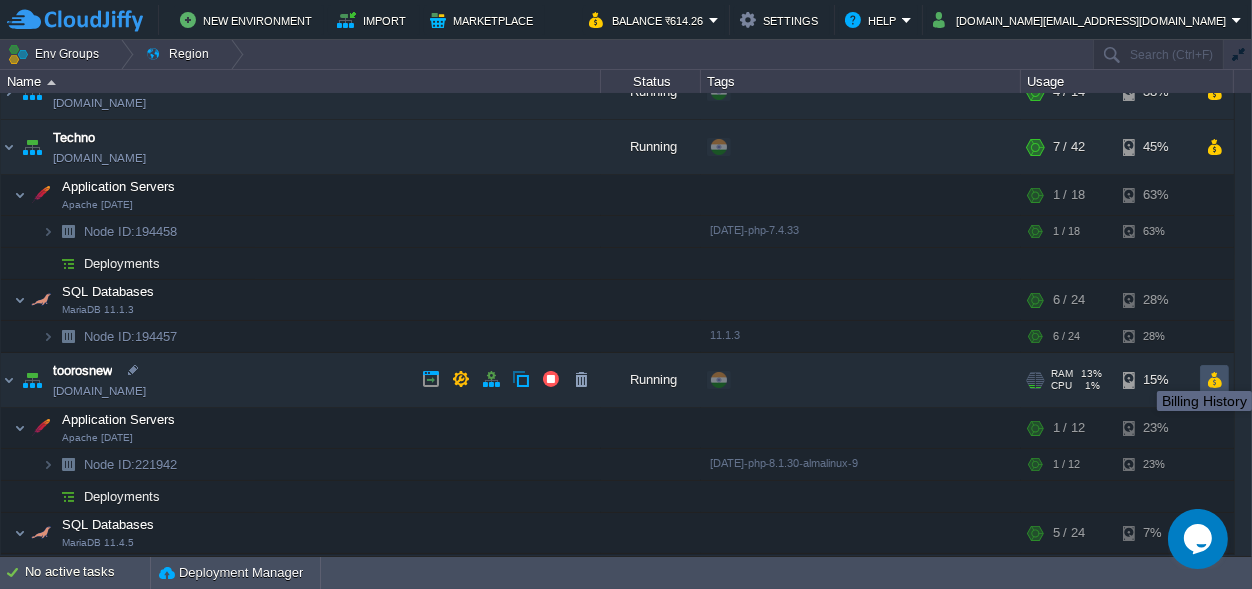 click at bounding box center [1214, 380] 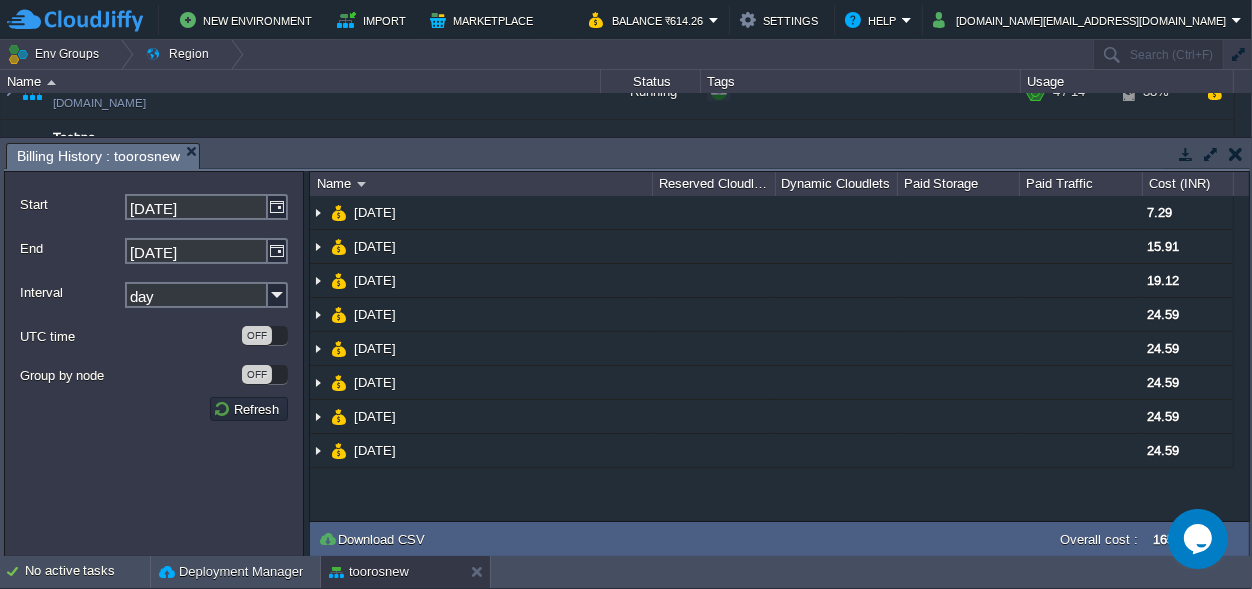 click at bounding box center (1236, 154) 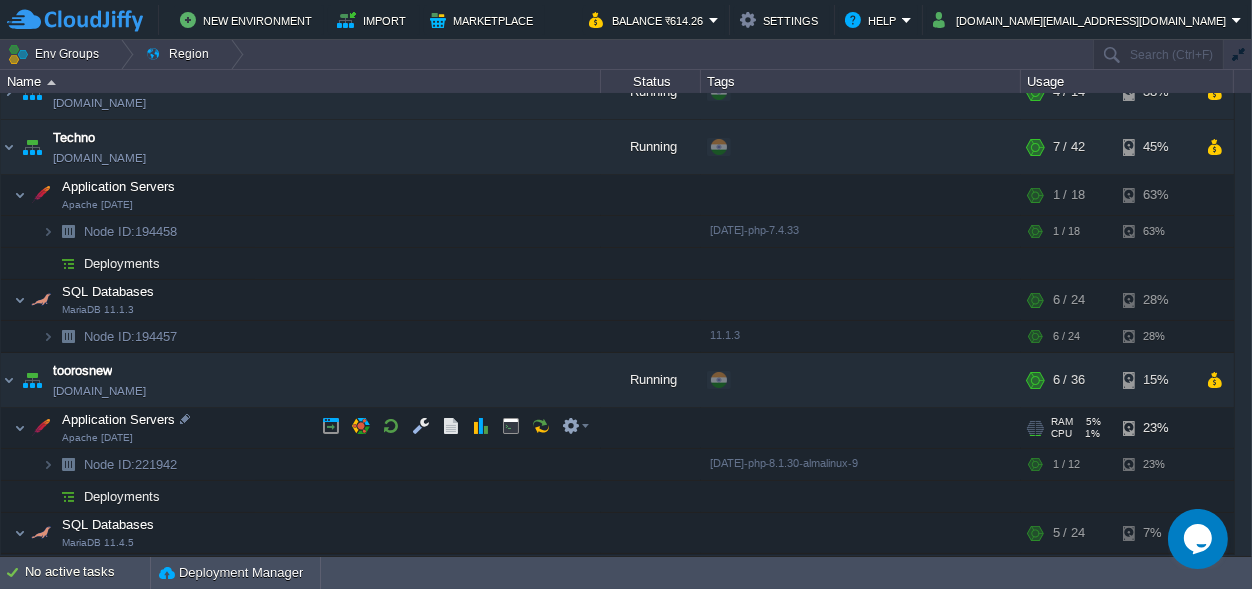 scroll, scrollTop: 442, scrollLeft: 0, axis: vertical 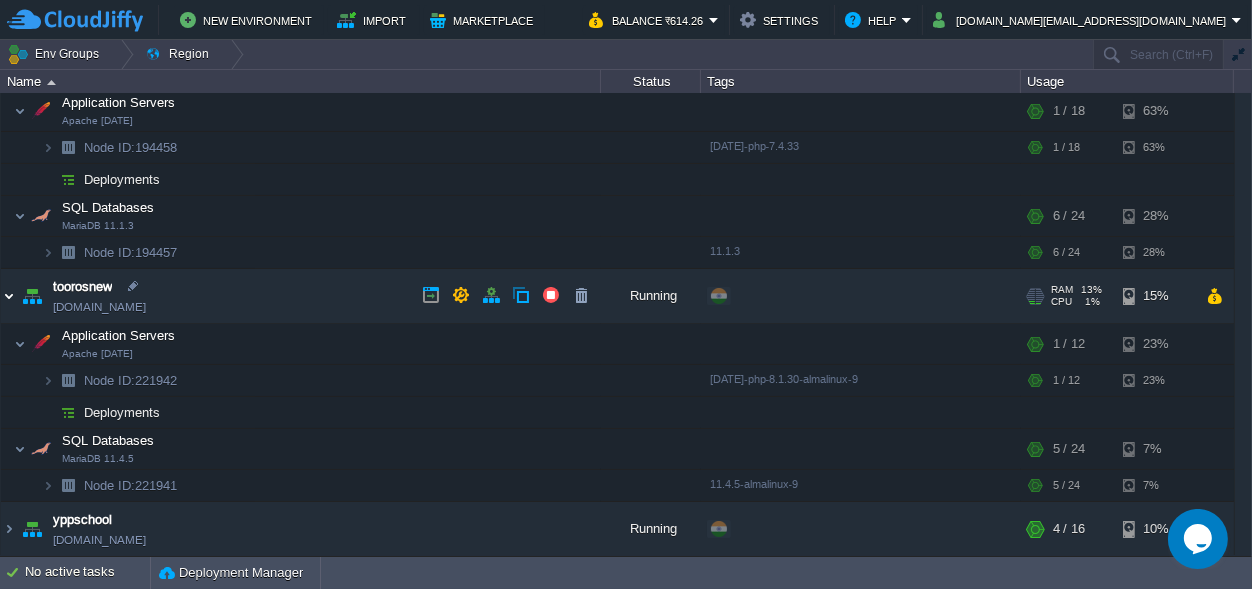 click at bounding box center (9, 296) 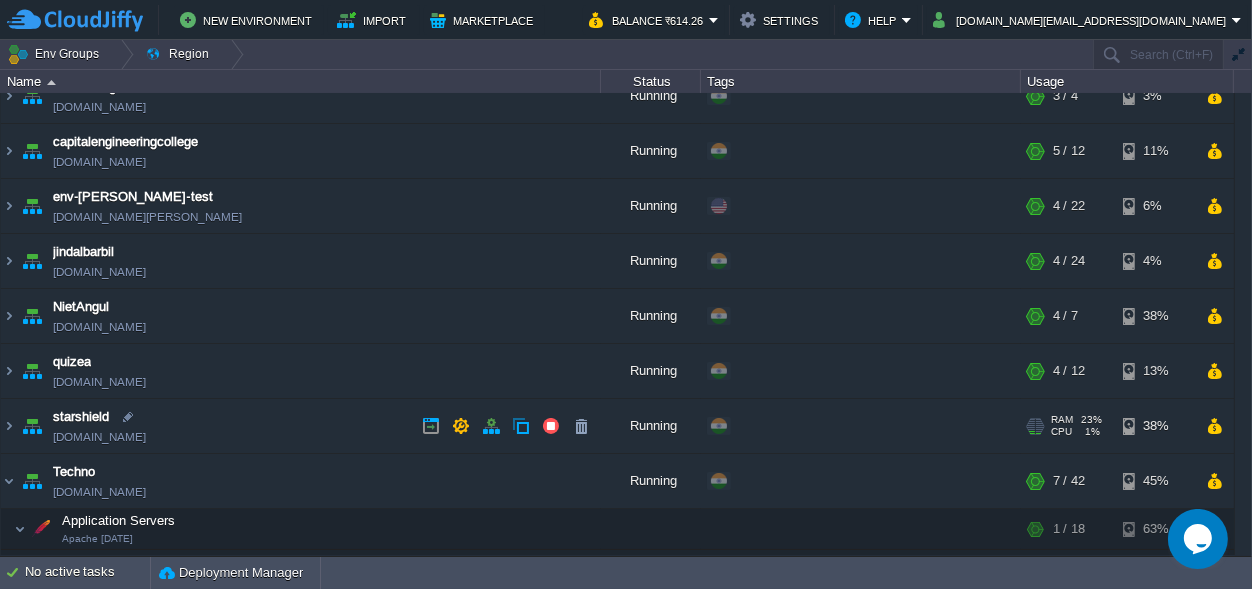 scroll, scrollTop: 0, scrollLeft: 0, axis: both 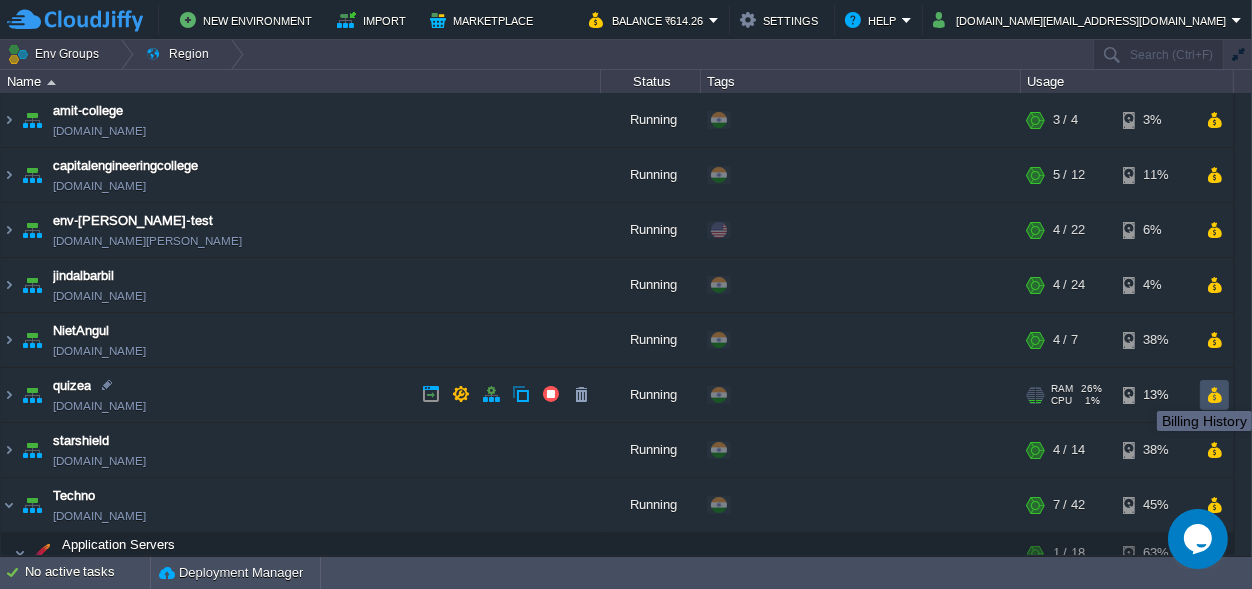 click at bounding box center (1214, 395) 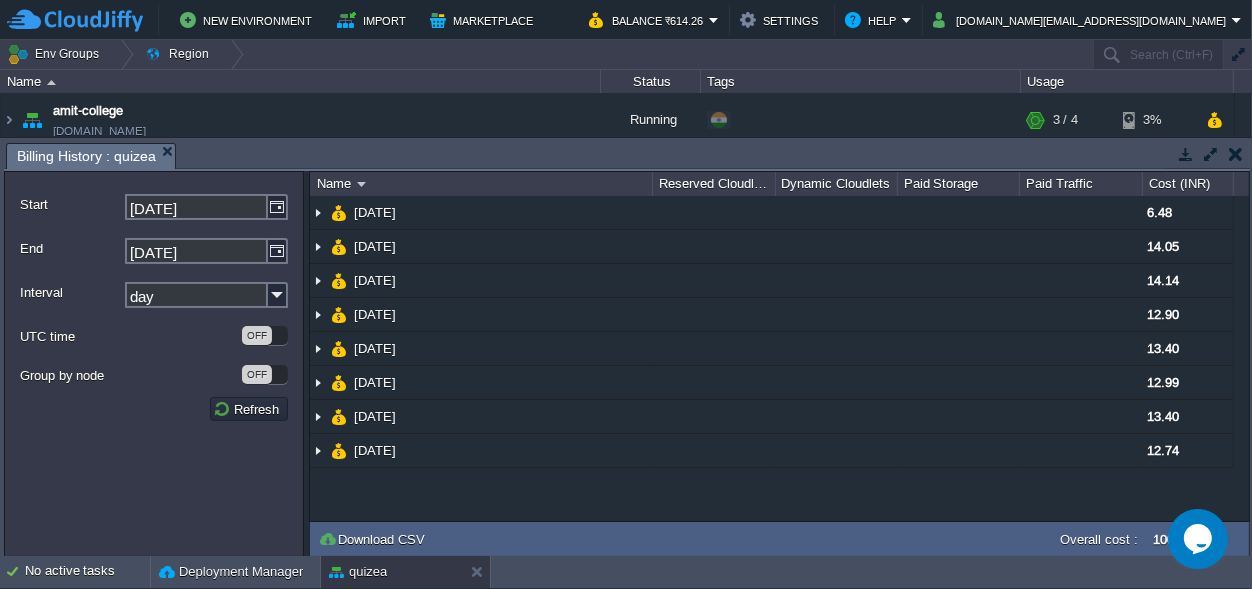 click at bounding box center (1236, 154) 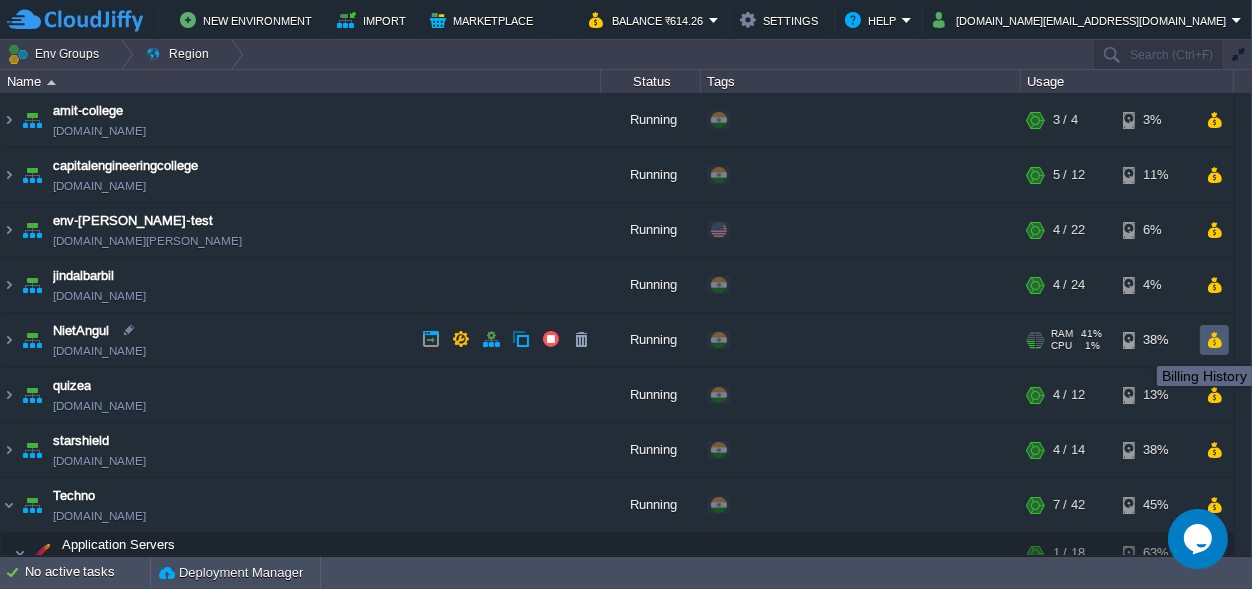 click at bounding box center (1214, 340) 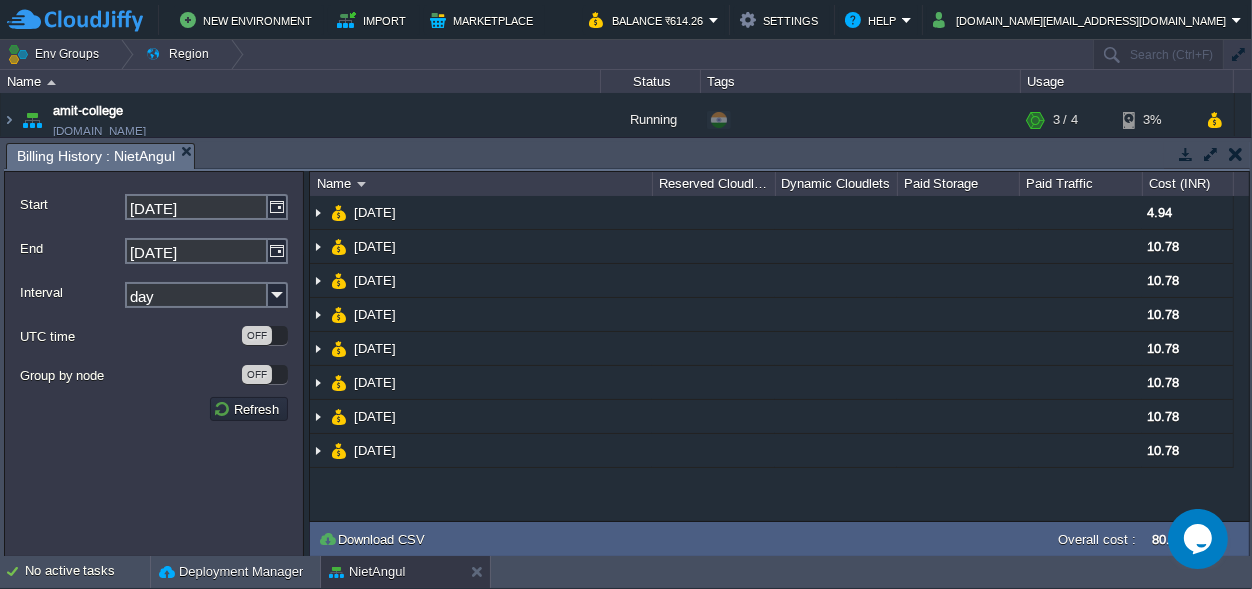 click at bounding box center (1236, 154) 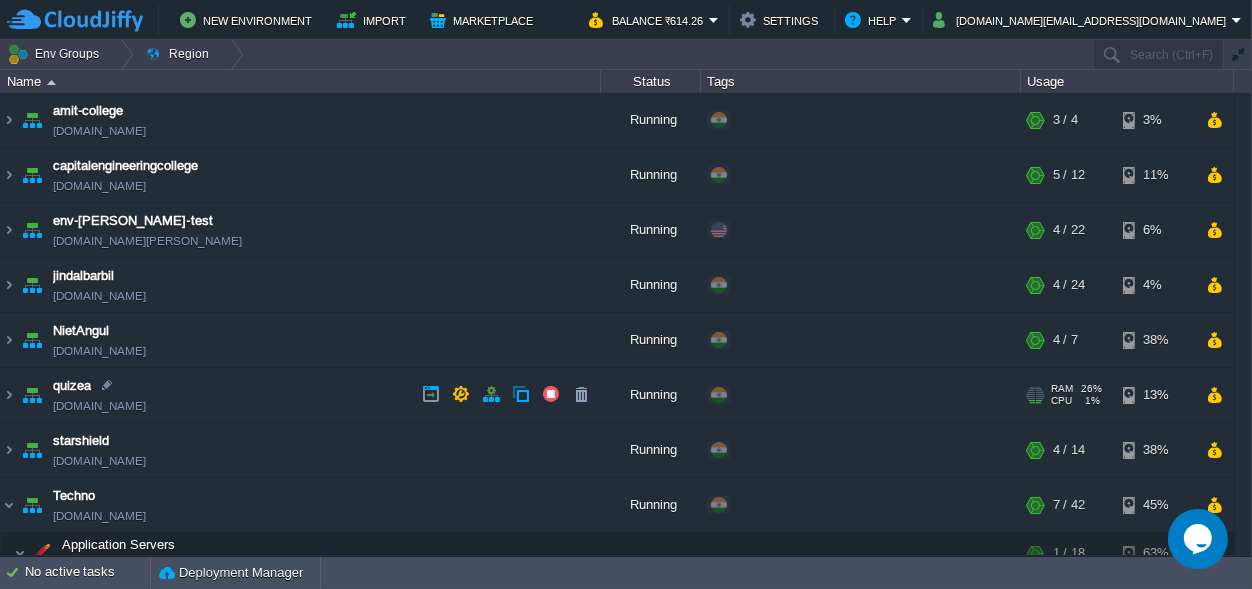 scroll, scrollTop: 264, scrollLeft: 0, axis: vertical 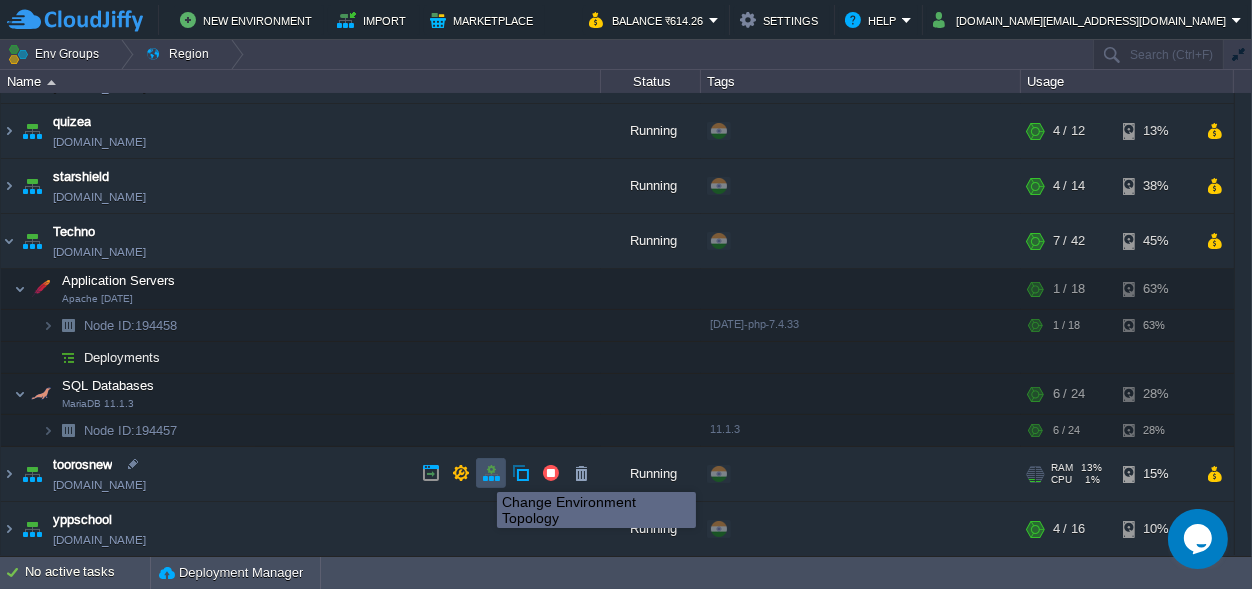click at bounding box center [491, 473] 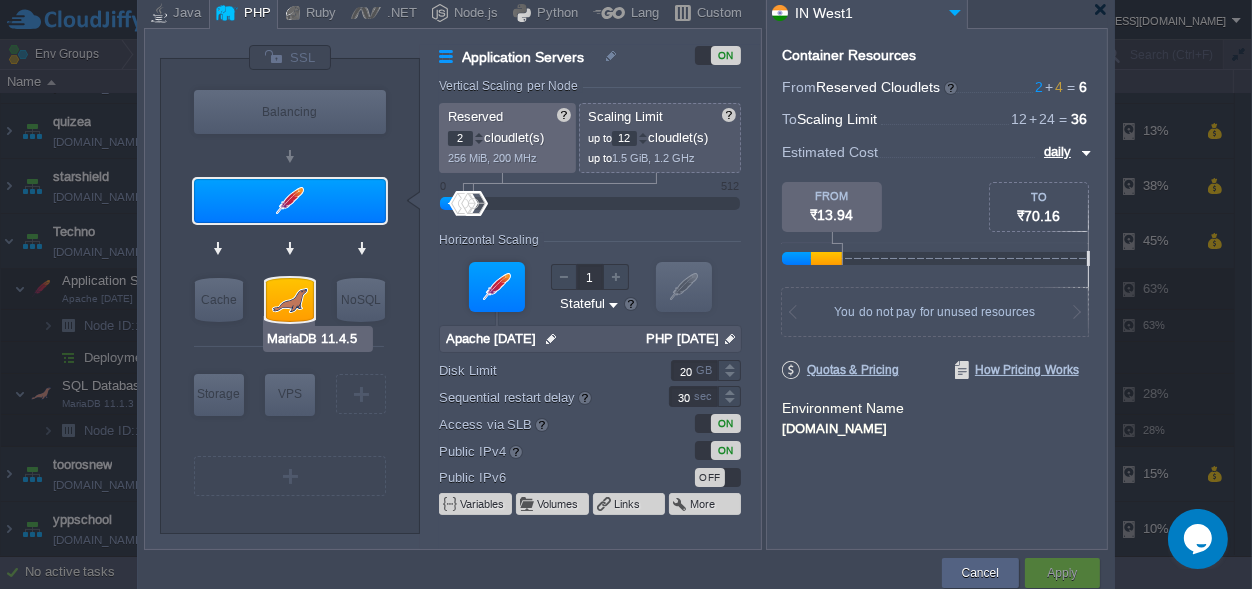 click at bounding box center [290, 300] 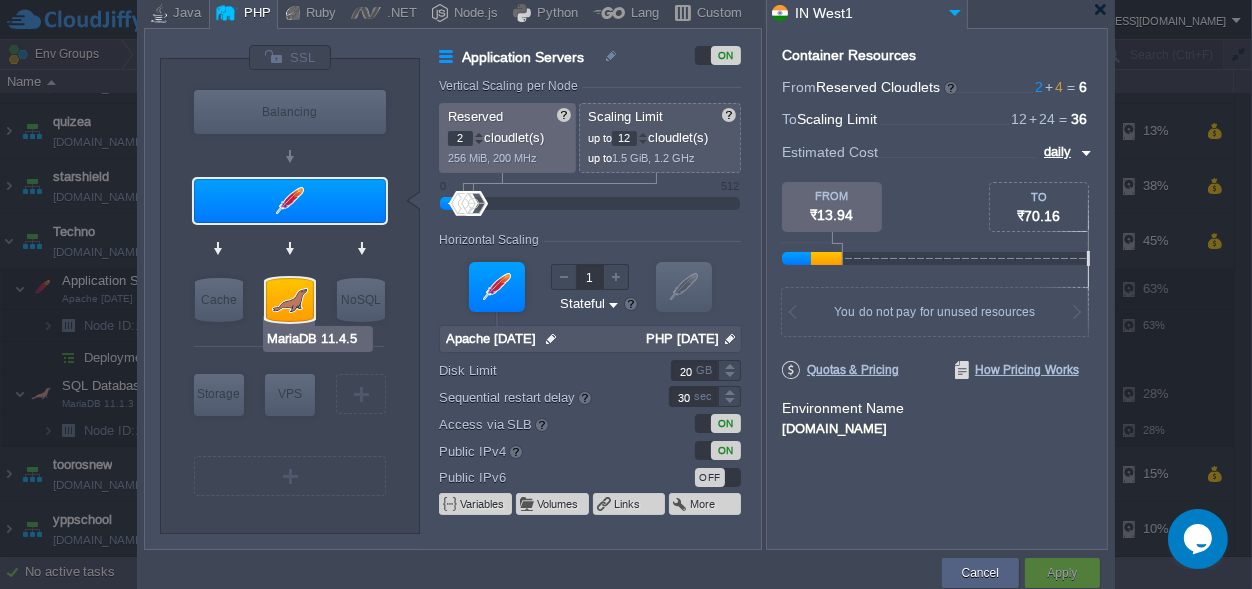 type on "24" 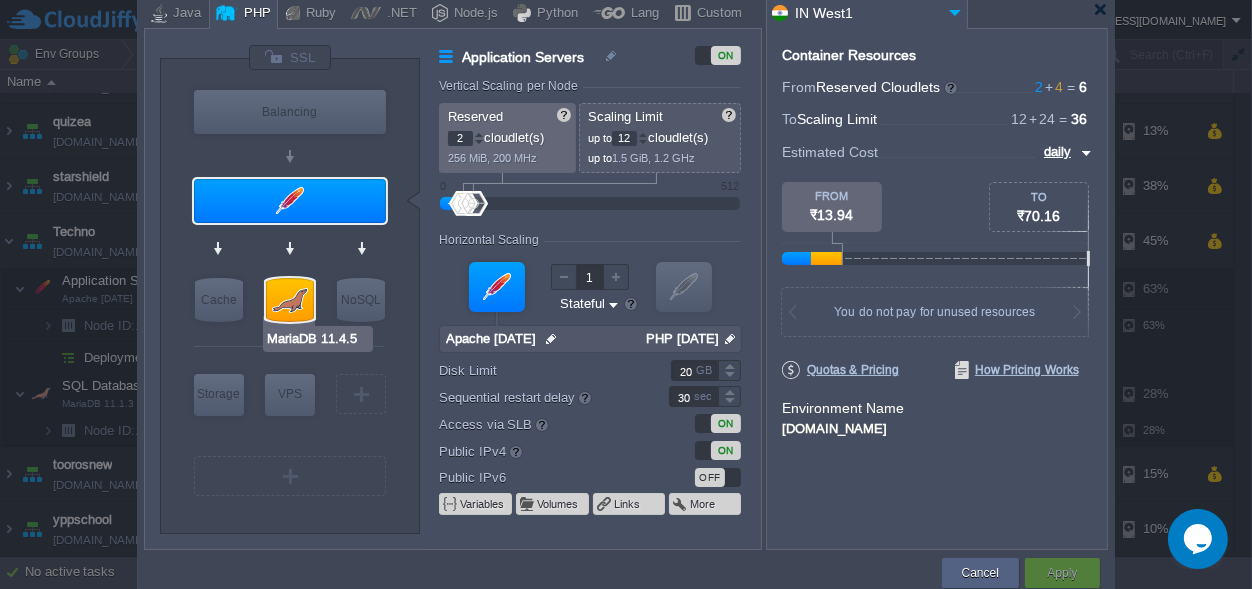 type on "MariaDB 11.4.5" 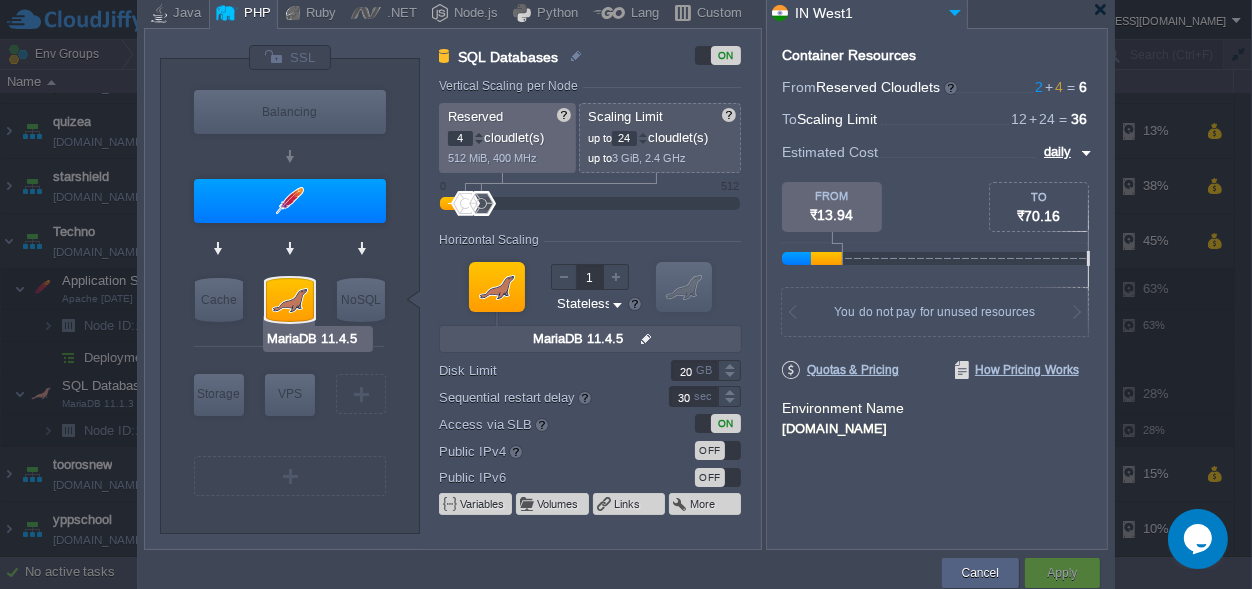 type on "Apache [DATE]" 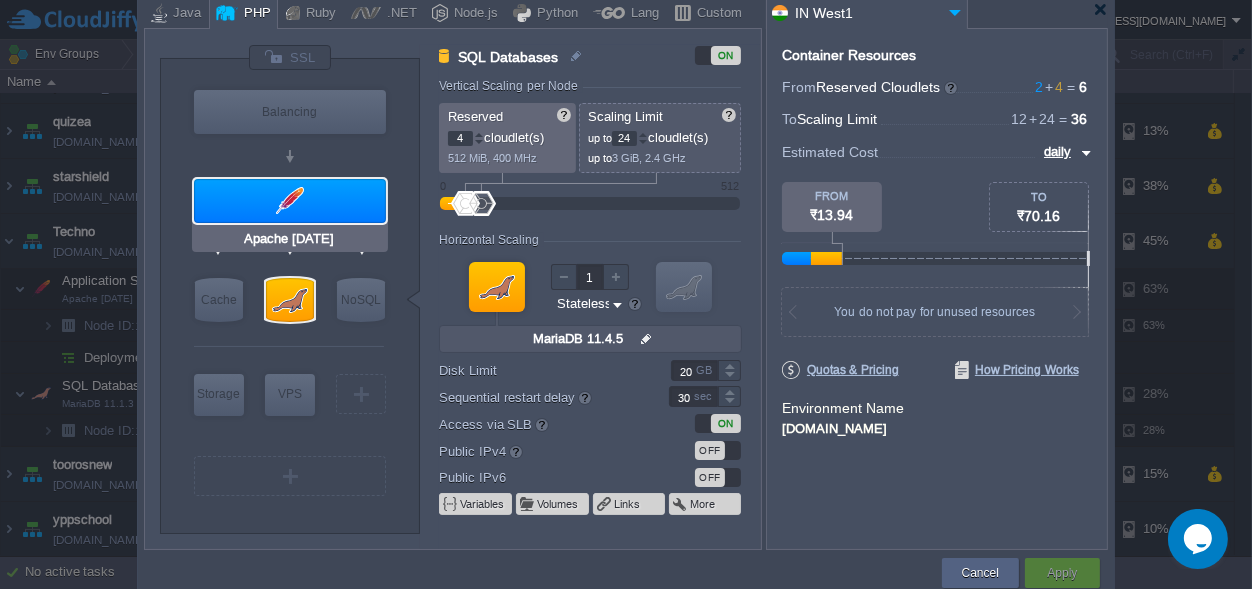 click at bounding box center (290, 201) 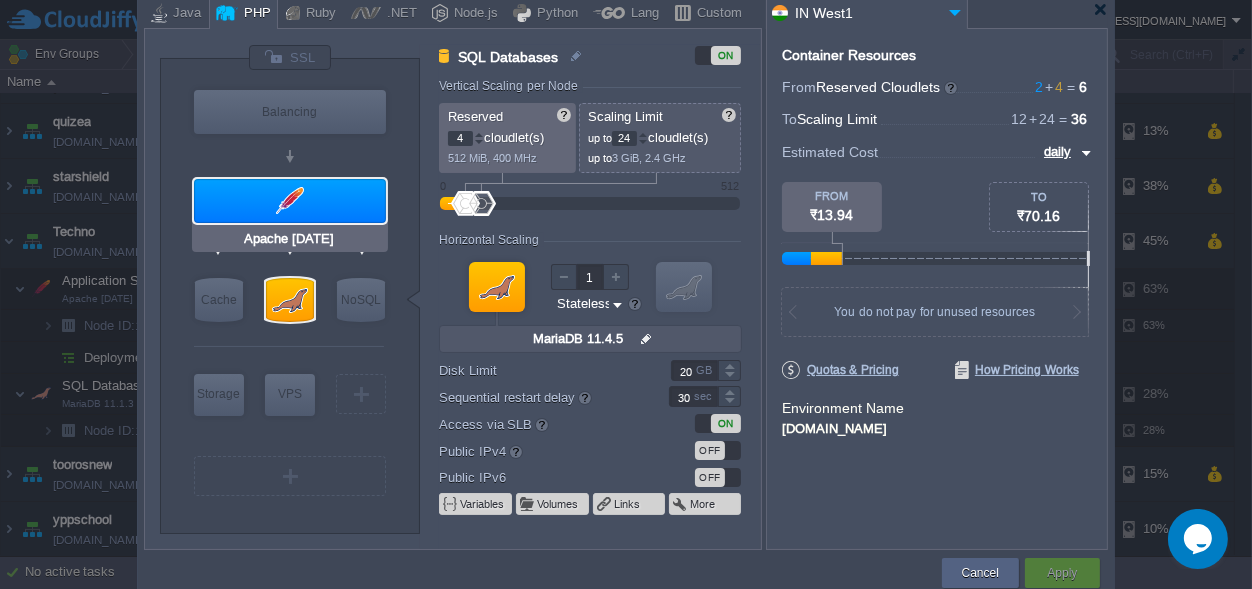 type on "null" 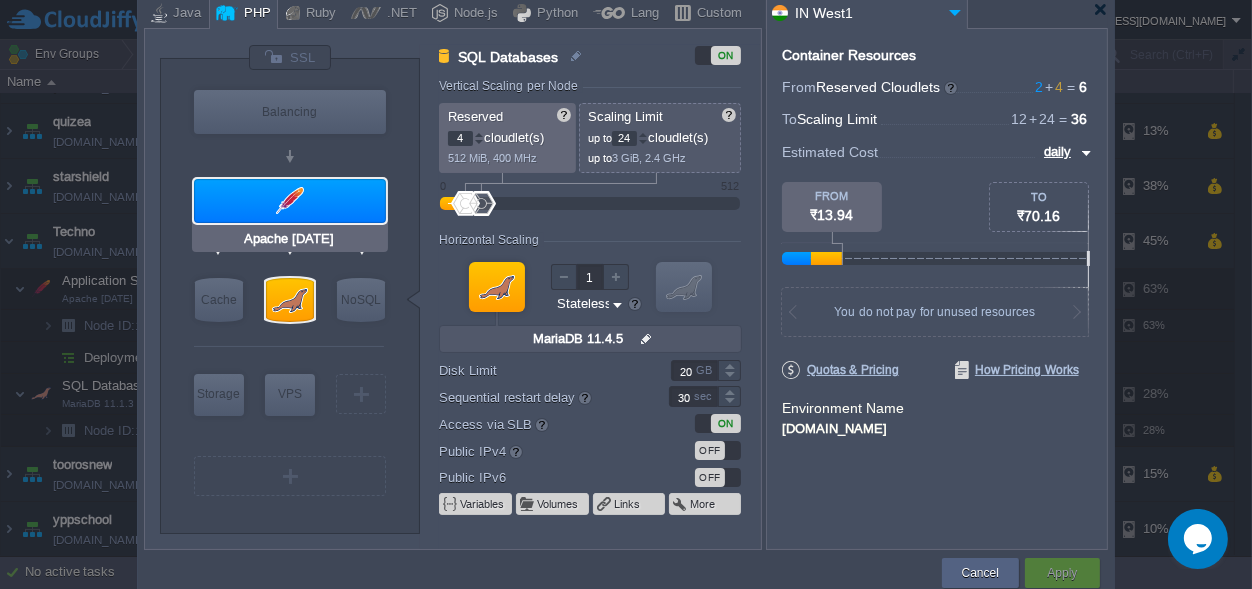 type on "PHP [DATE]" 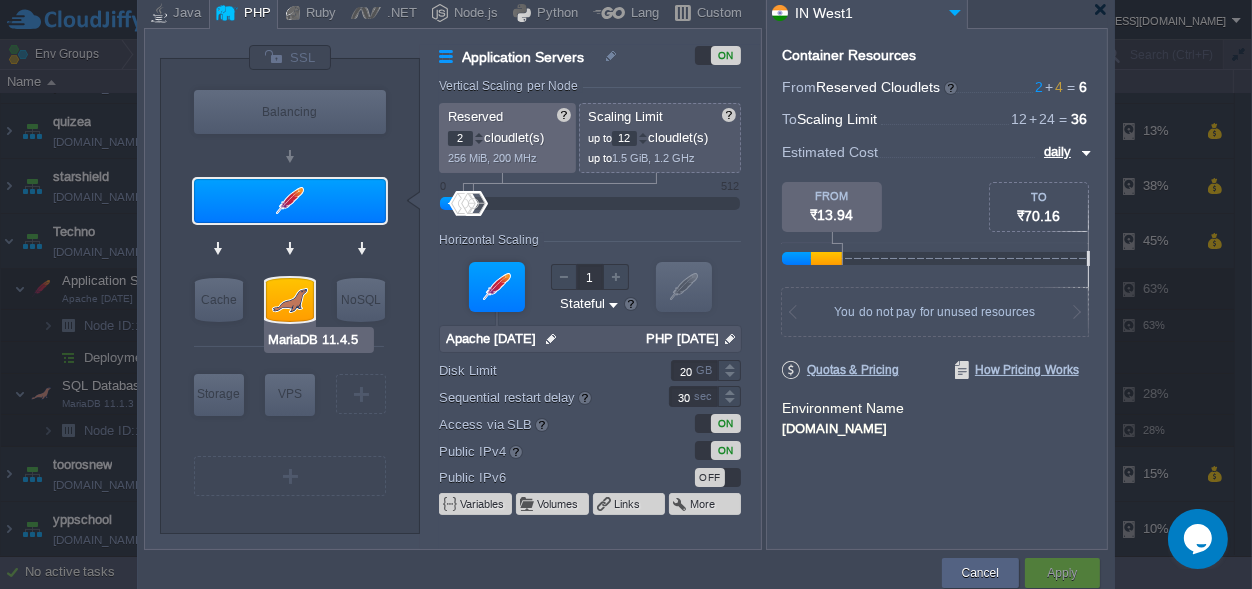 type on "Apache [DATE]" 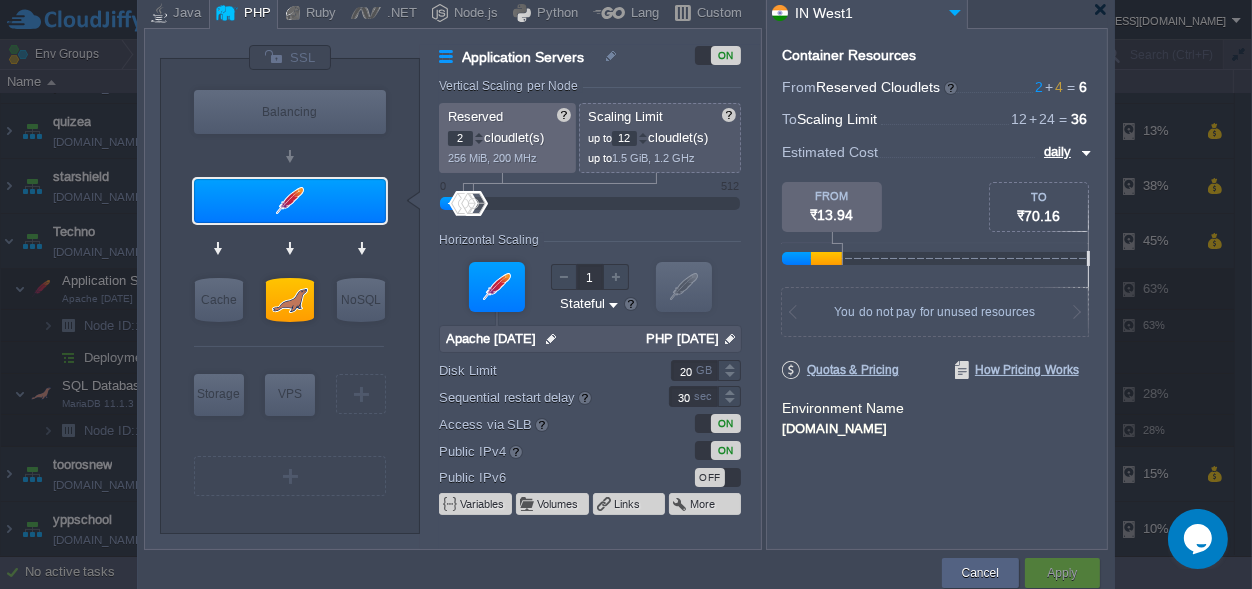 click on "12" at bounding box center [624, 138] 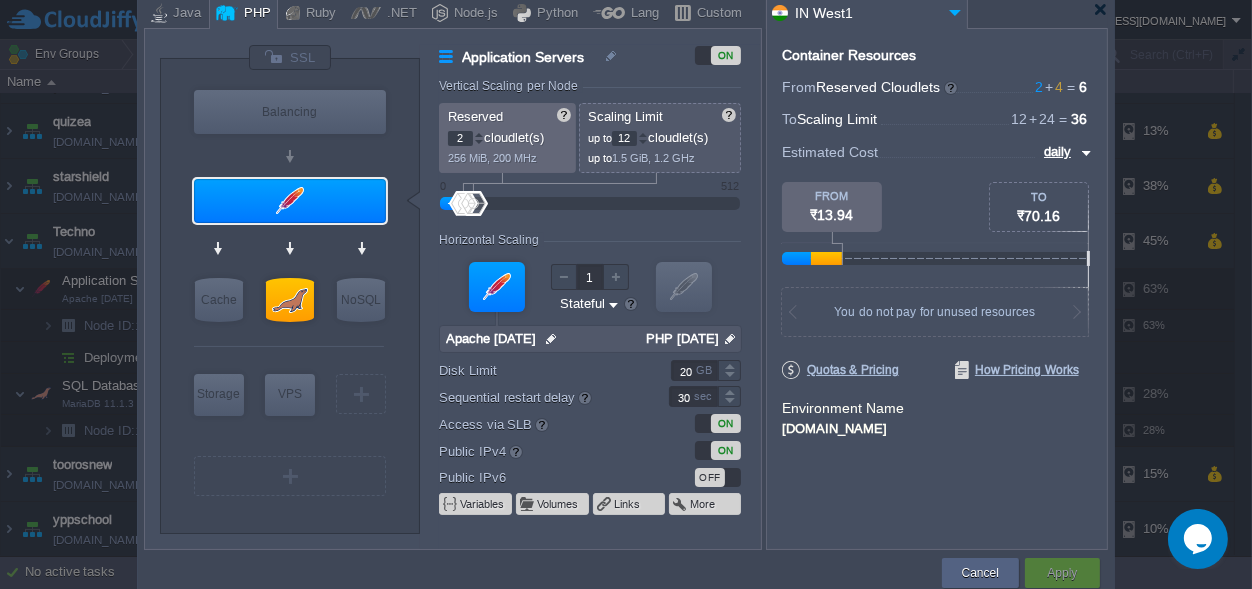 type on "1" 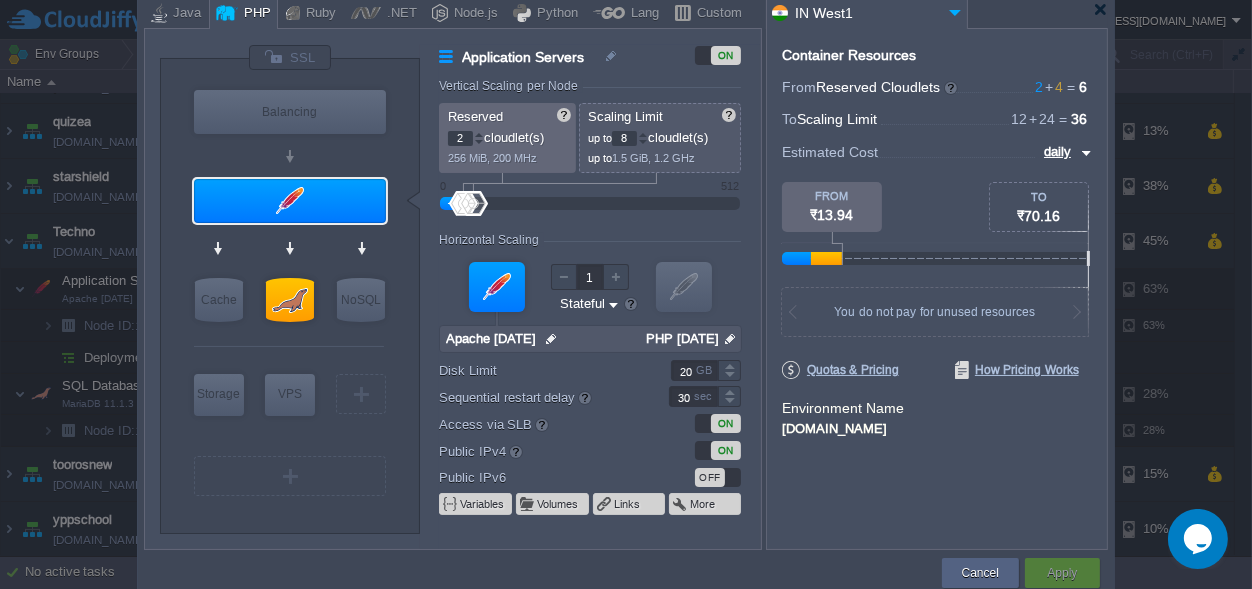 click on "Vertical Scaling per Node Reserved 2  cloudlet(s)   256 MiB, 200 MHz Scaling Limit up to  8  cloudlet(s)   up to  1.5 GiB, 1.2 GHz 0 512 Resources Reserved   RAM   vCPU   Horizontal Scaling 1             VM             VM   Apache [DATE] null PHP [DATE]            Stateless            Stateful   Auto-Clustering beta   OFF Disk Limit 20 GB Sequential restart delay   30 sec High-Availability OFF Access via SLB   ON Public IPv4   ON Public IPv6 OFF   Variables   Volumes   Links   More" at bounding box center (599, 314) 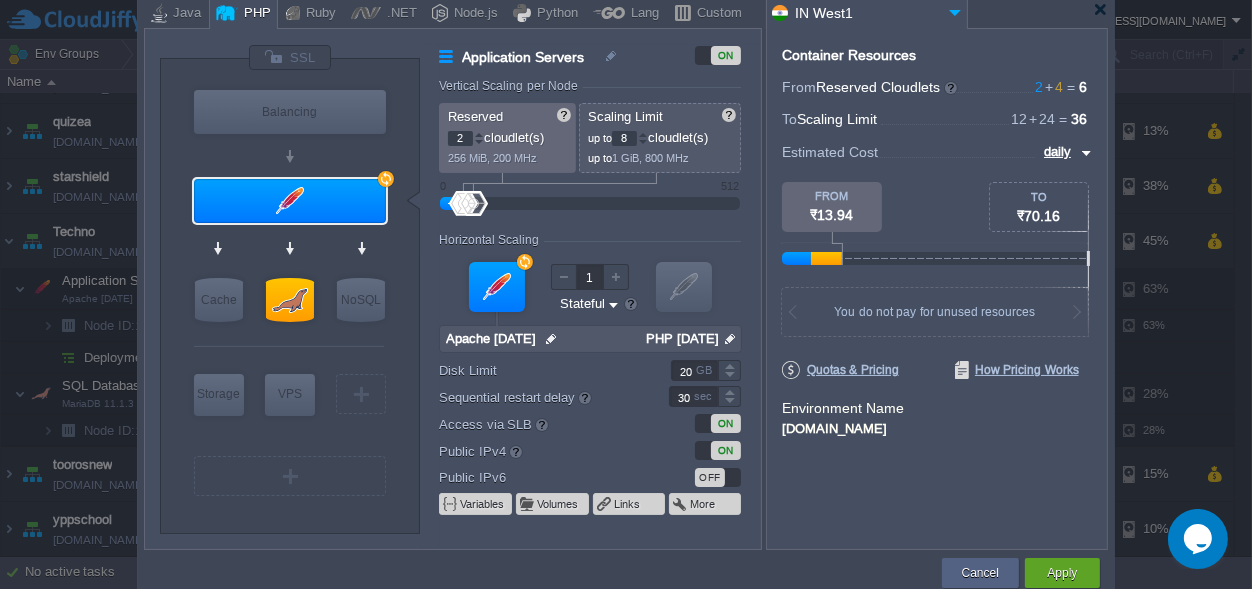 type on "8" 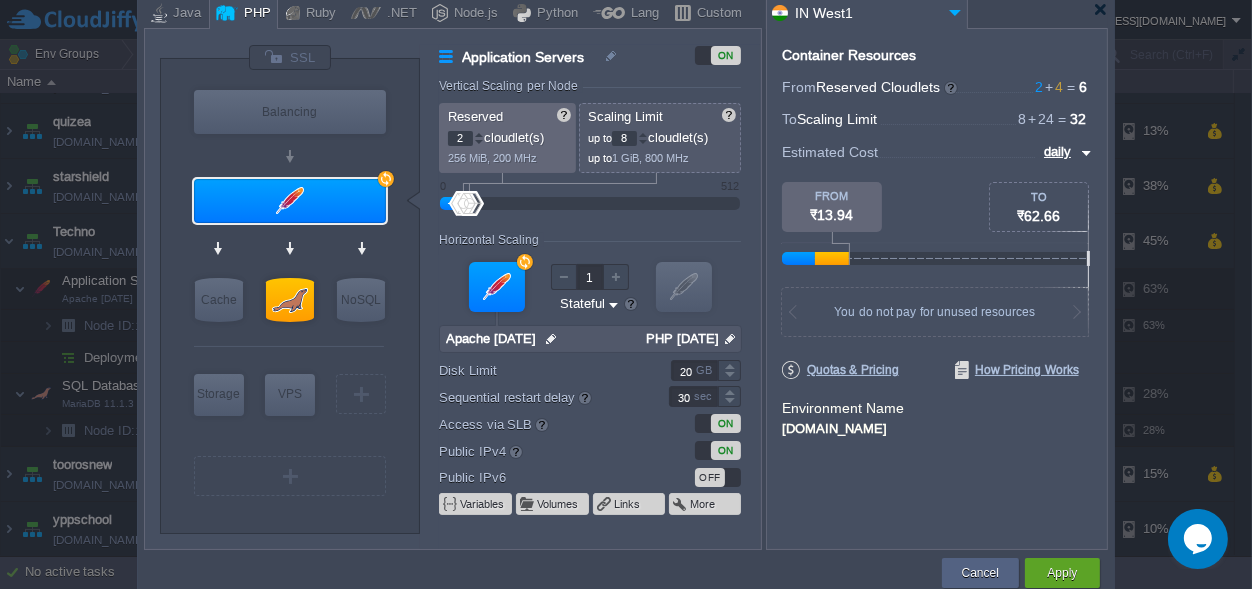 type on "MariaDB 11.4.5" 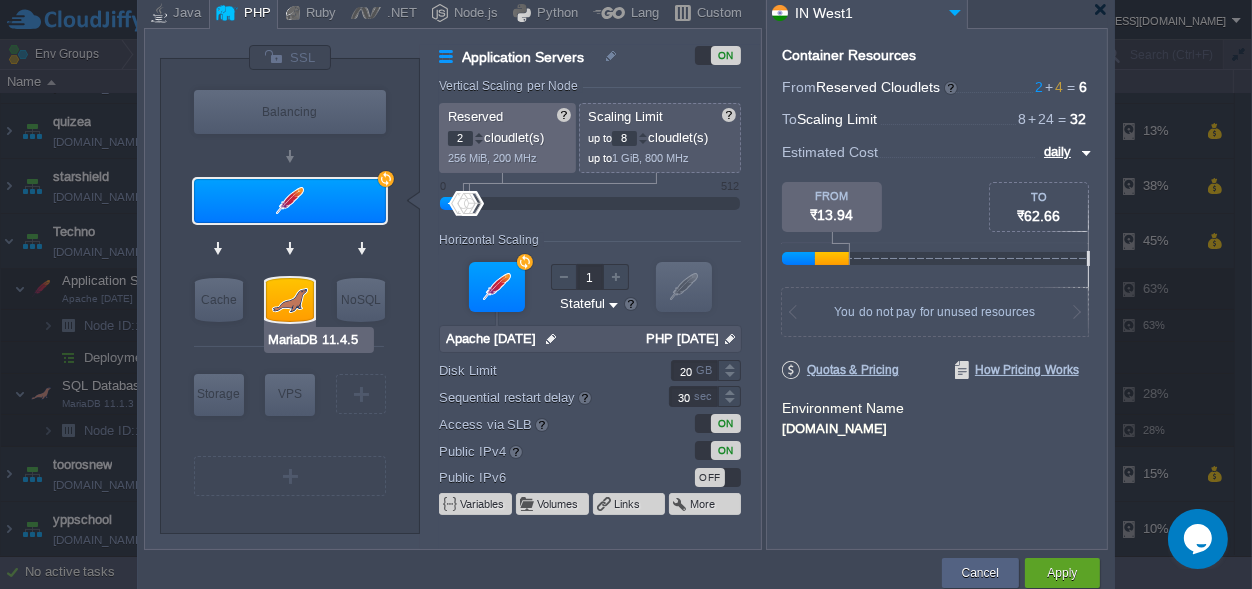 click at bounding box center (290, 300) 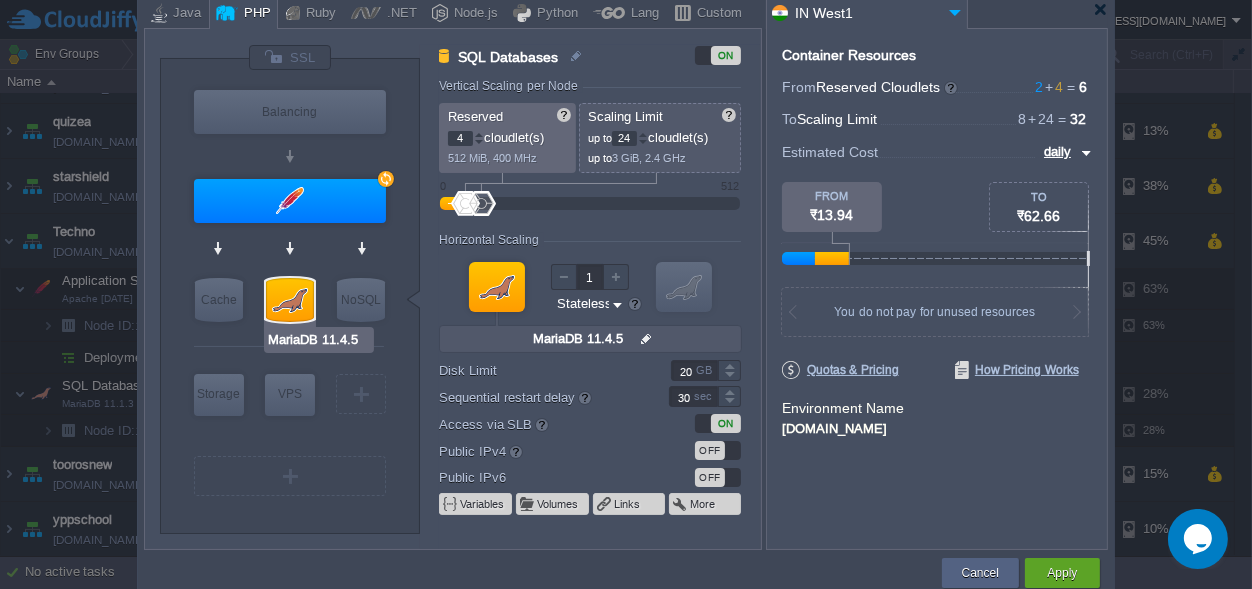 type on "Couchbase CE 7.1.1" 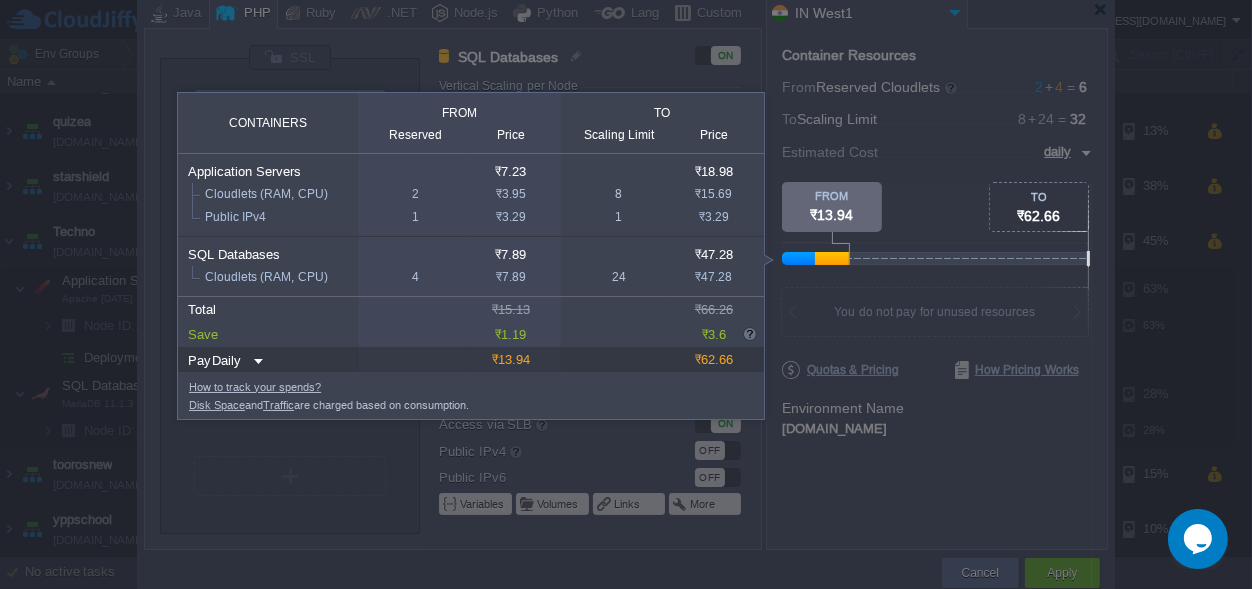 click at bounding box center (937, 224) 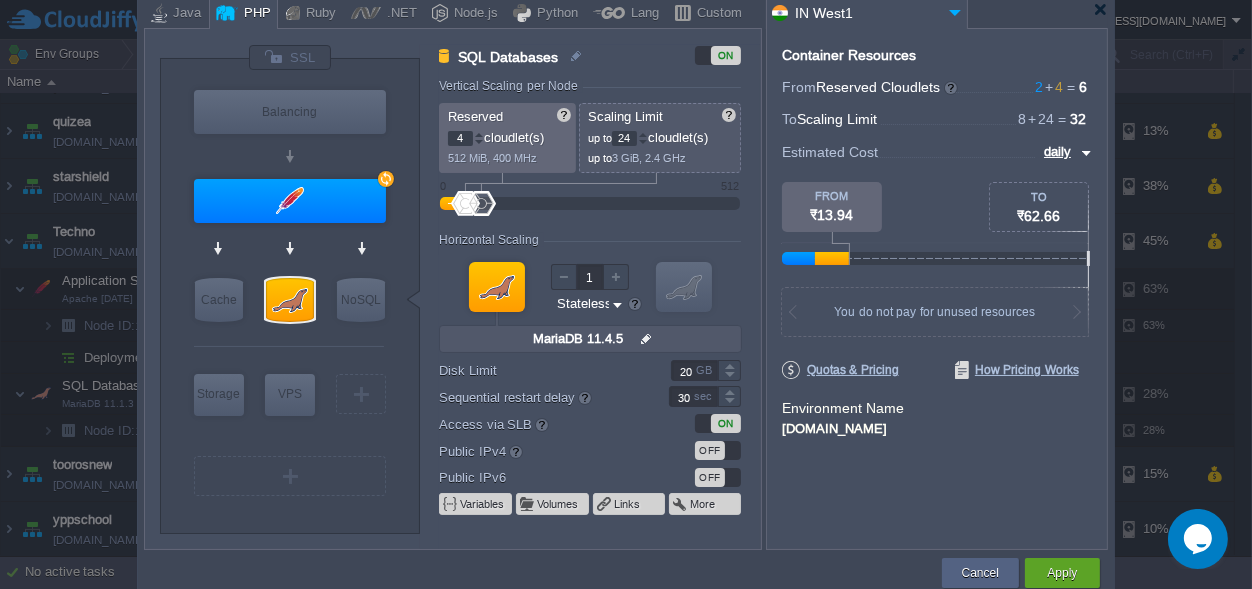 click on "New Environment Import Marketplace Bonus ₹0.00 Upgrade Account Balance ₹614.26 Settings Help [DOMAIN_NAME][EMAIL_ADDRESS][DOMAIN_NAME]       Env Groups             Region       Search (Ctrl+F)         auto-gen Name Status Tags Usage amit-college [DOMAIN_NAME] Running                                 + Add to Env Group                                                                                                                                                            RAM                 41%                                         CPU                 1%                             3 / 4                    3%       capitalengineeringcollege [DOMAIN_NAME] Running                                 + Add to Env Group                                                                                                                                                            RAM                 32%                                         CPU                 1%             11%" at bounding box center [626, 294] 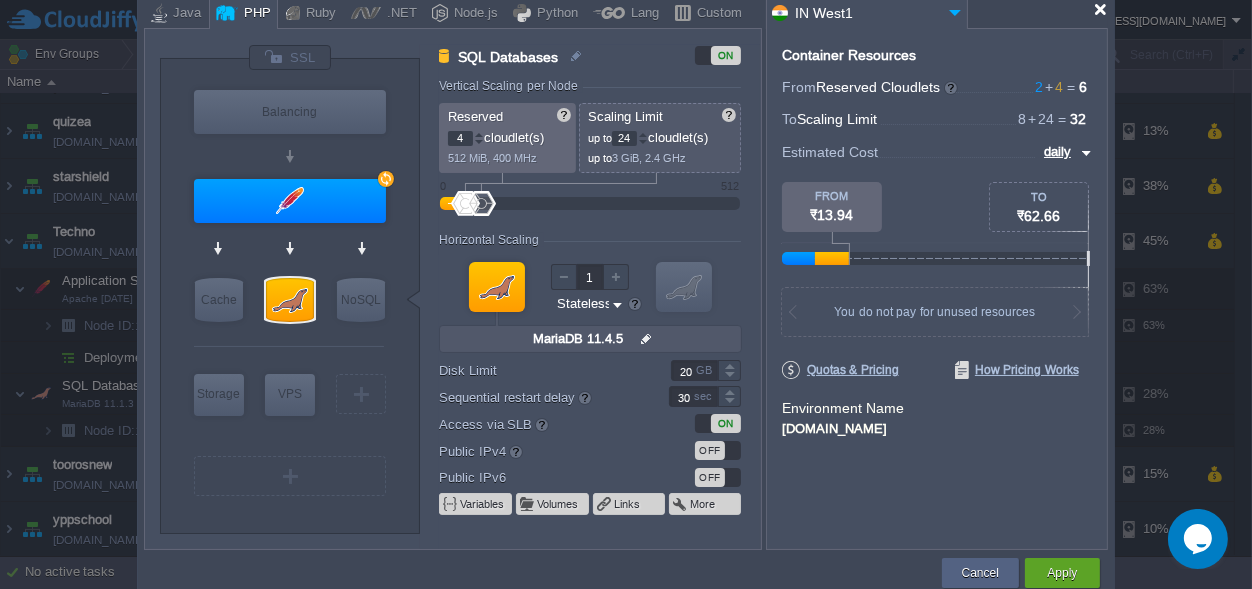 click at bounding box center [1100, 9] 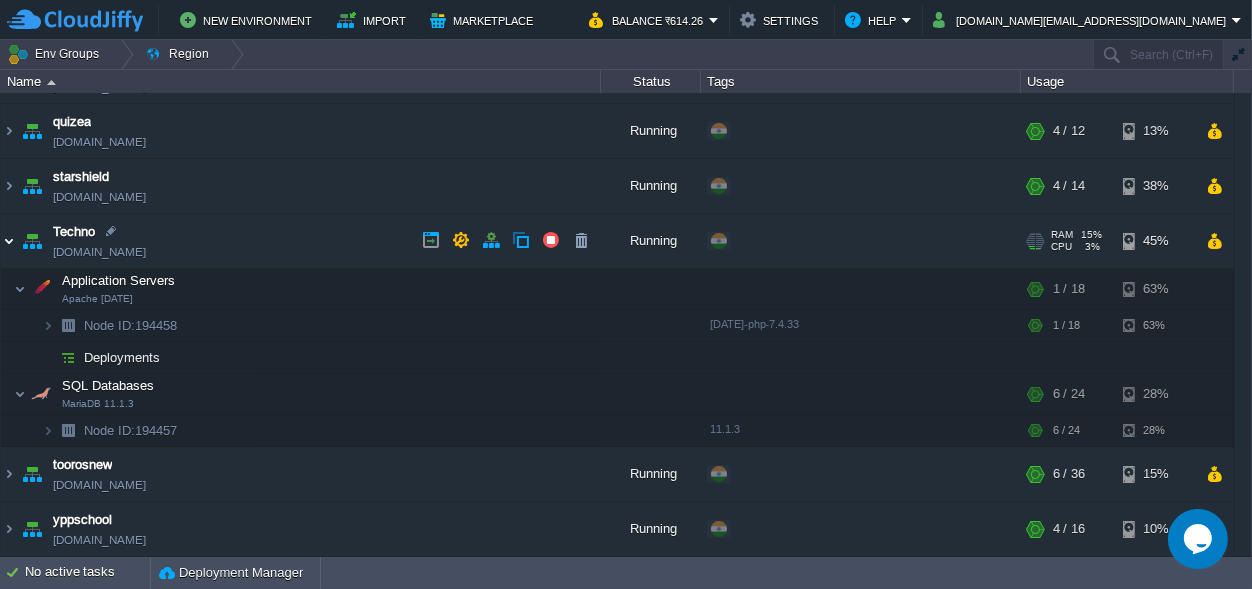 click at bounding box center (9, 241) 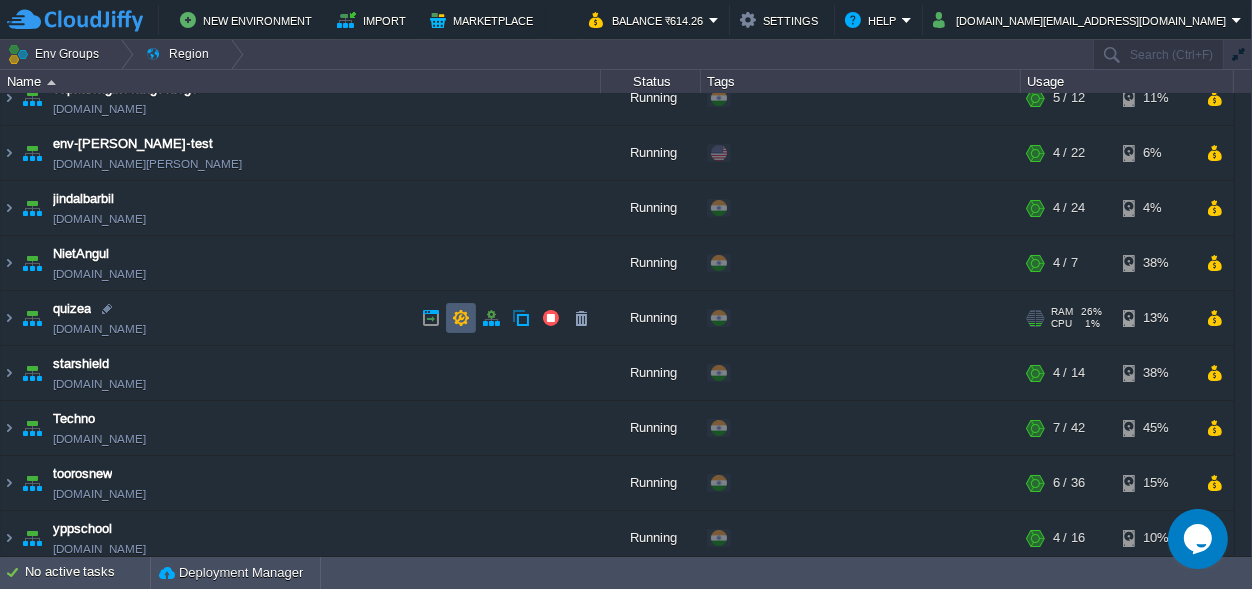 scroll, scrollTop: 87, scrollLeft: 0, axis: vertical 